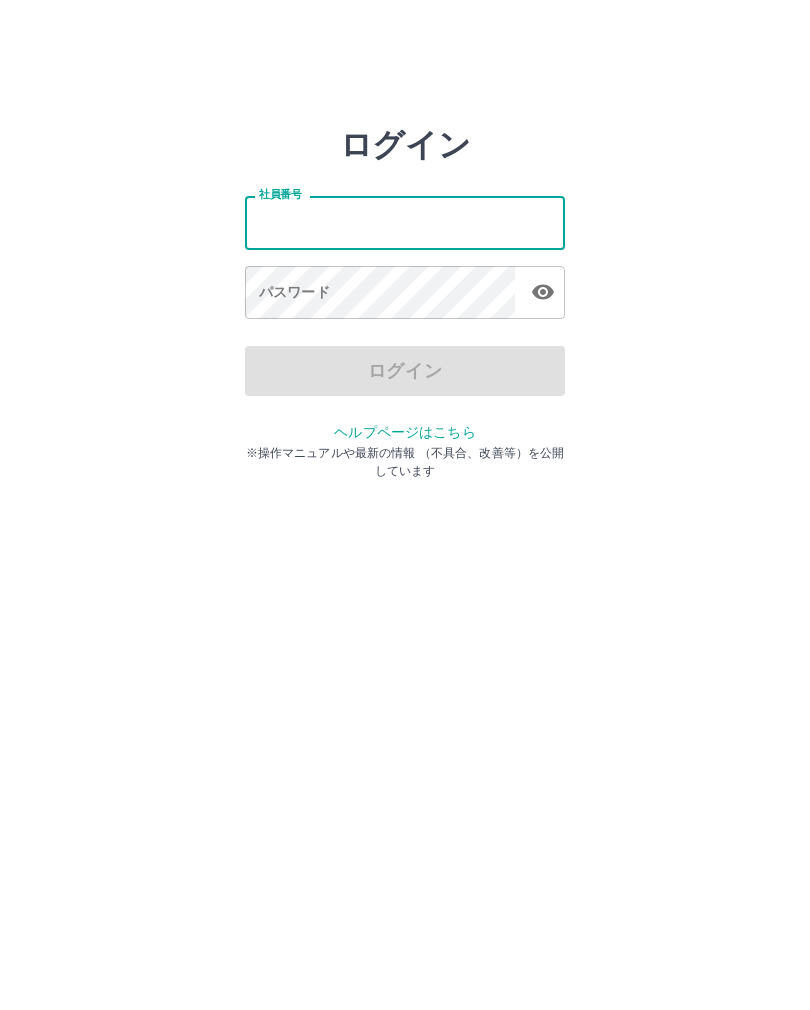 scroll, scrollTop: 0, scrollLeft: 0, axis: both 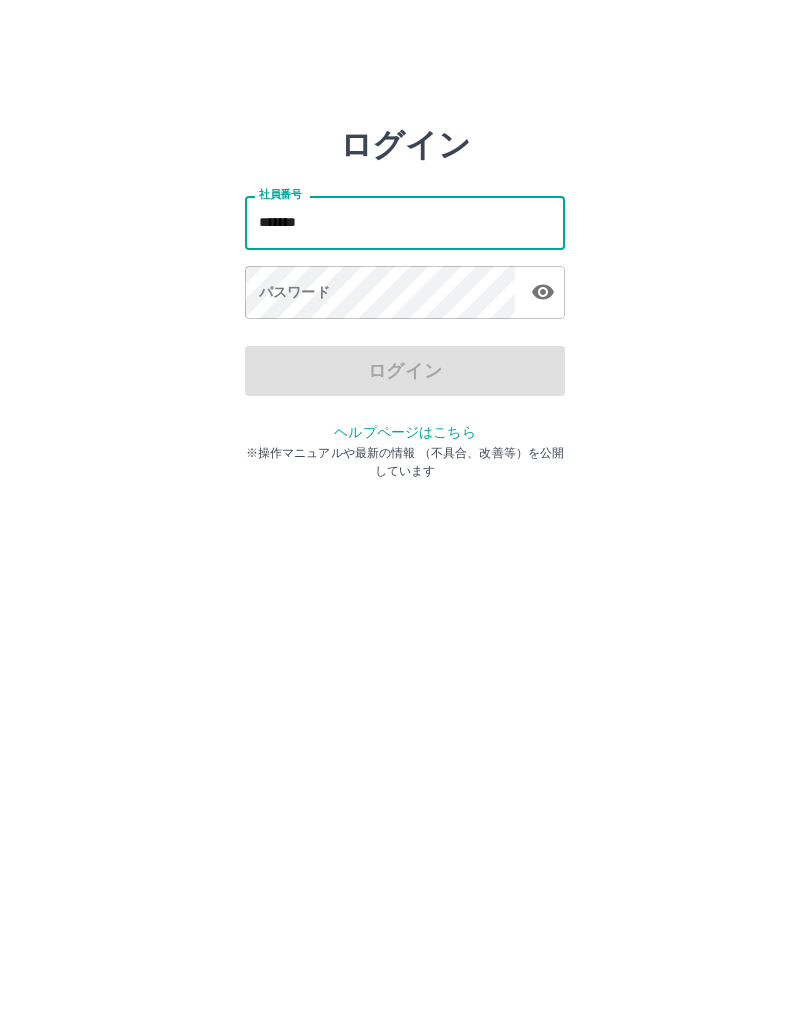 type on "*******" 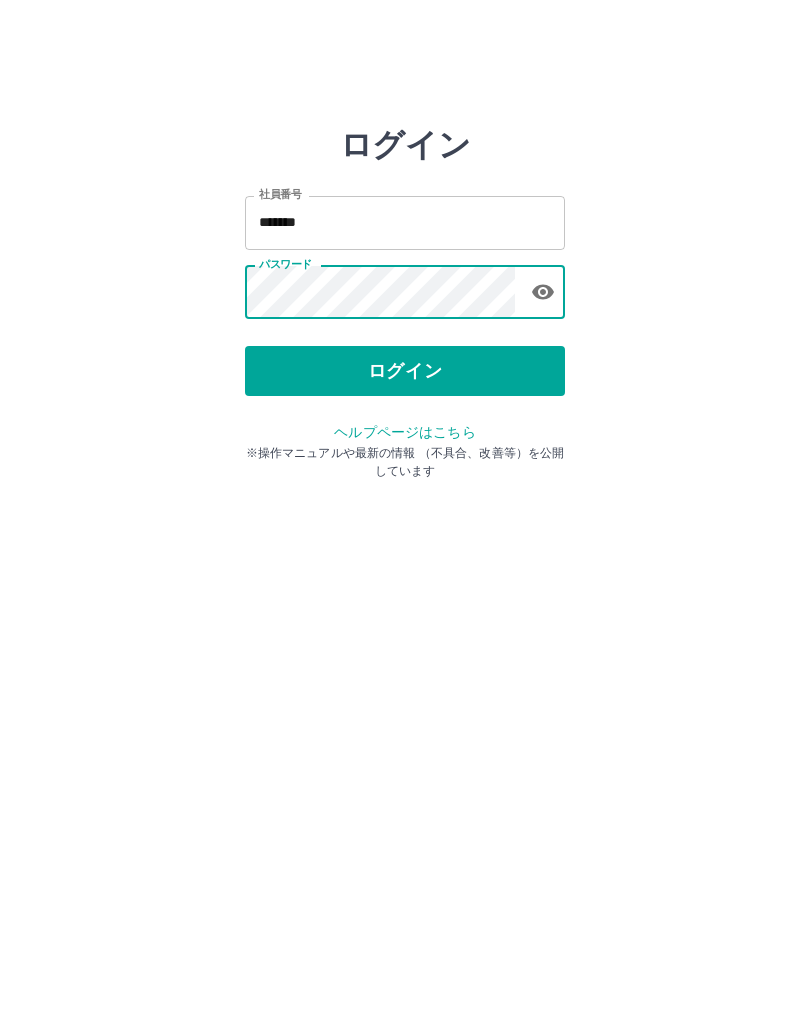 click on "ログイン" at bounding box center (405, 371) 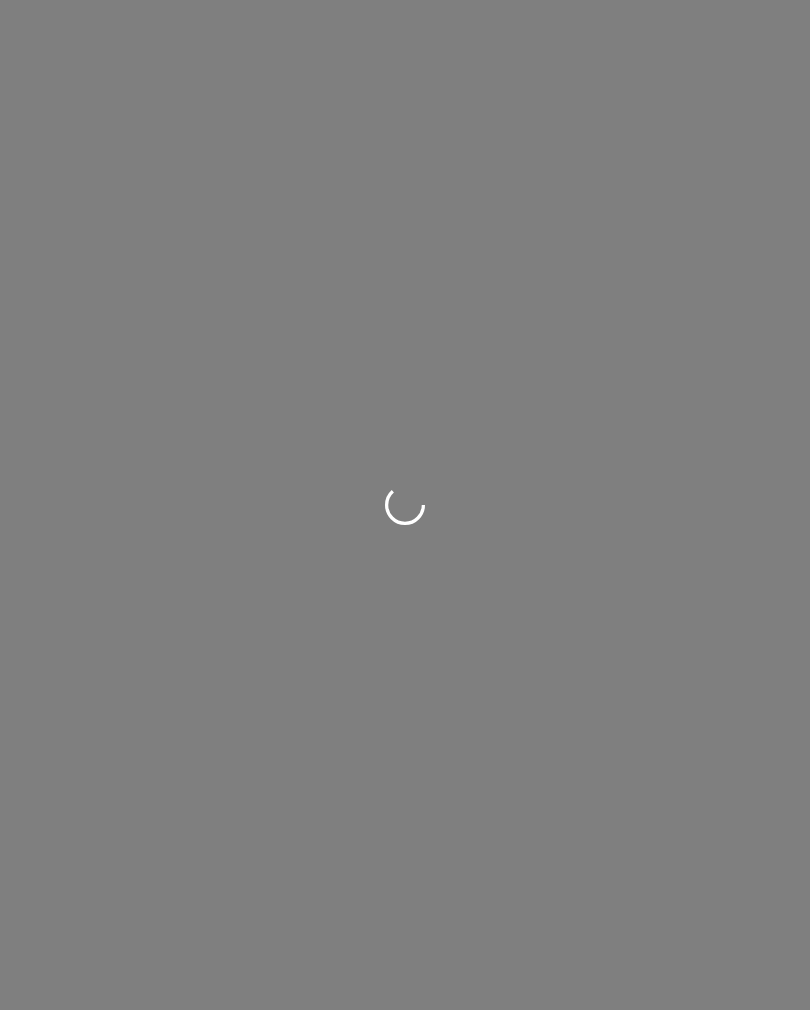 scroll, scrollTop: 0, scrollLeft: 0, axis: both 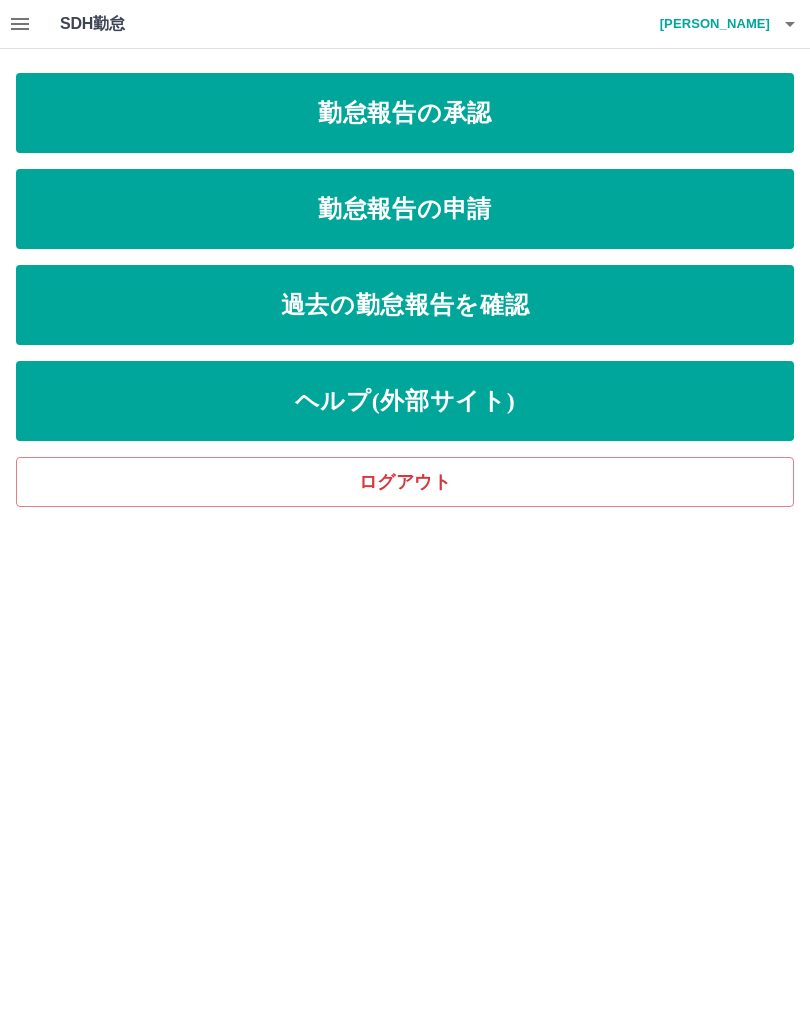 click on "勤怠報告の申請" at bounding box center [405, 209] 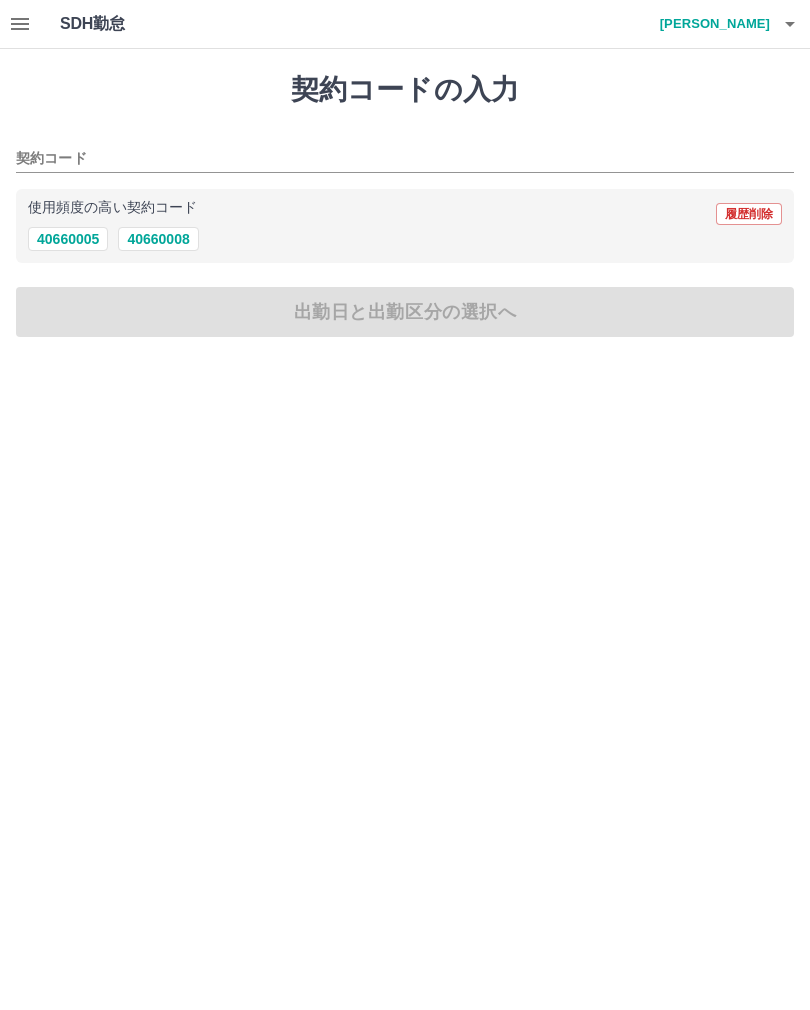 click on "40660008" at bounding box center [158, 239] 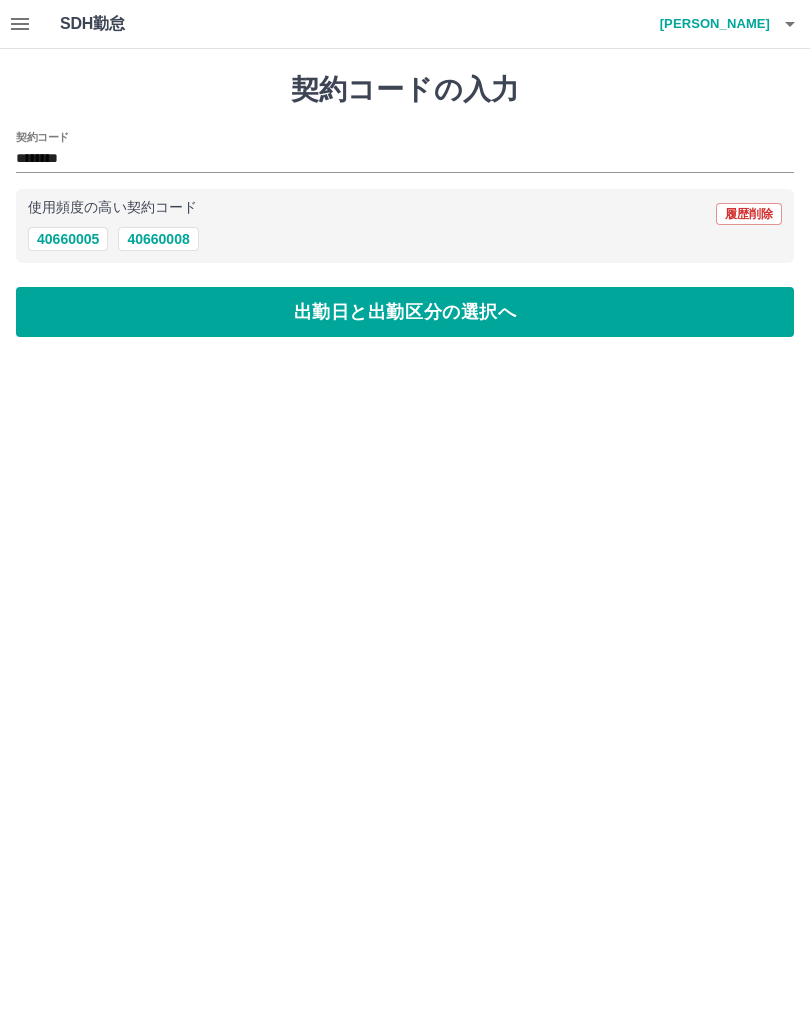 type on "********" 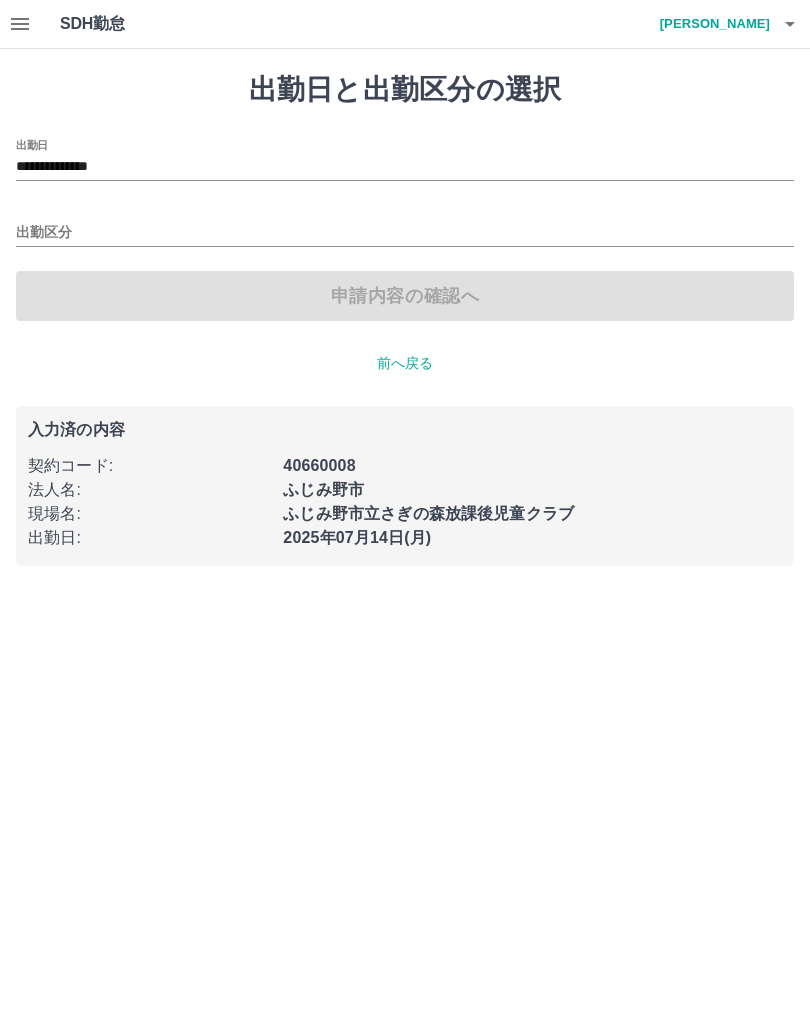 click on "**********" at bounding box center (405, 167) 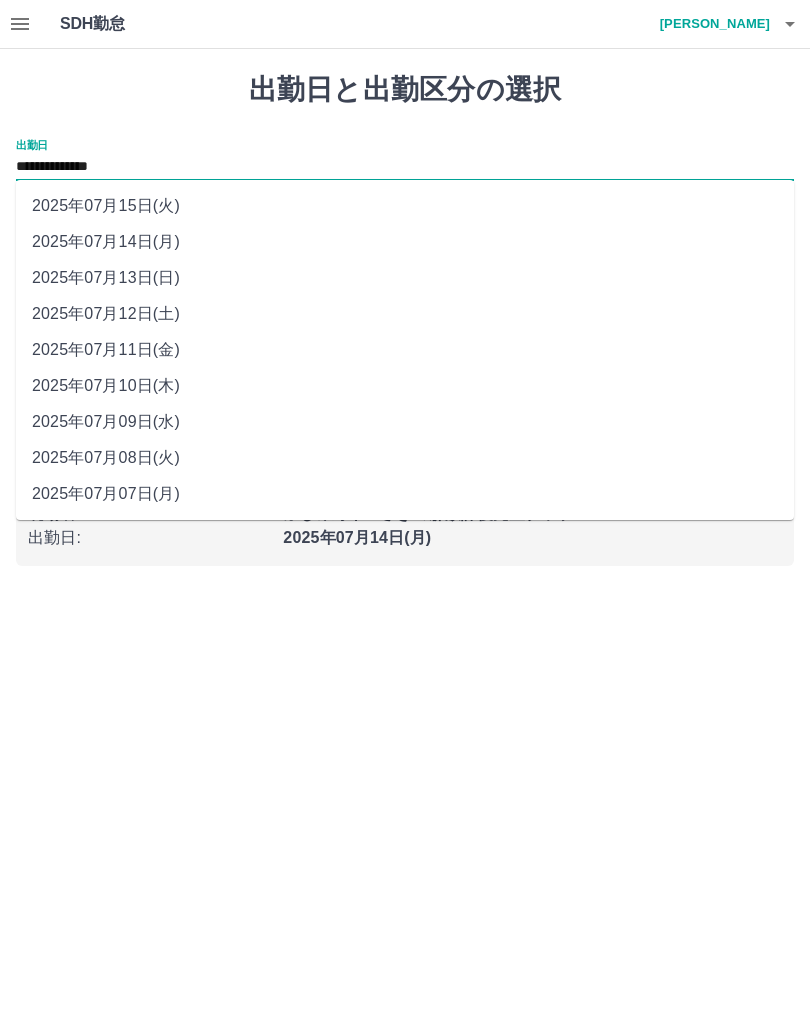 click on "2025年07月13日(日)" at bounding box center [405, 278] 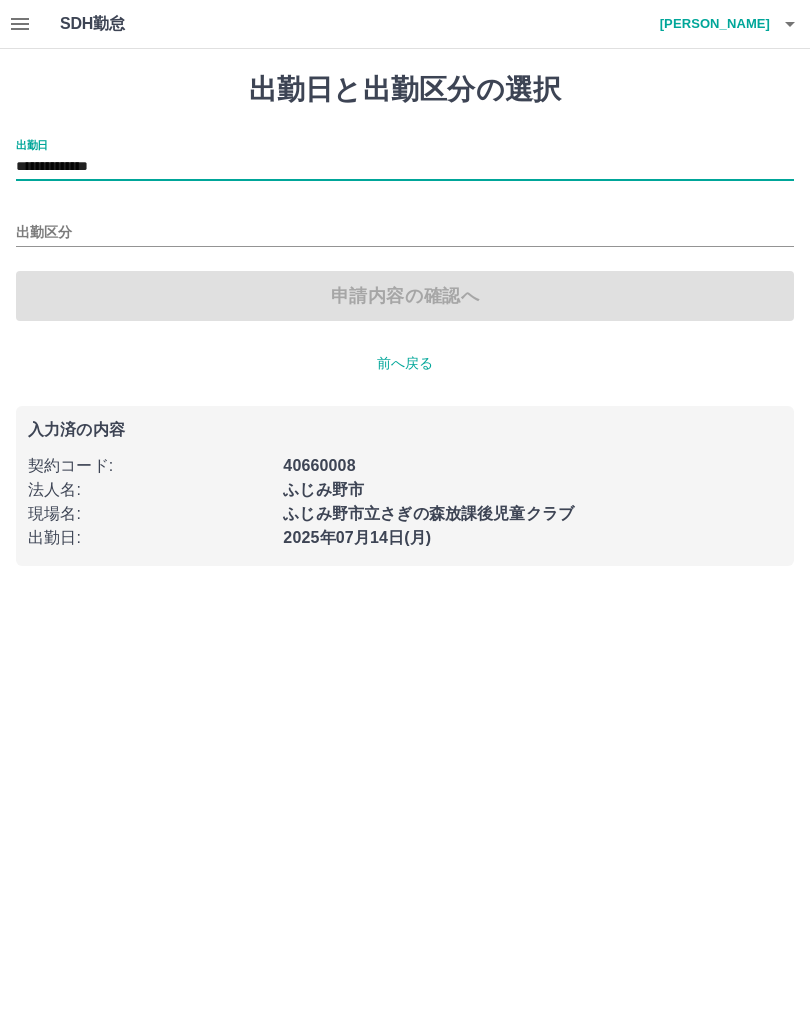 click on "出勤区分" at bounding box center [405, 233] 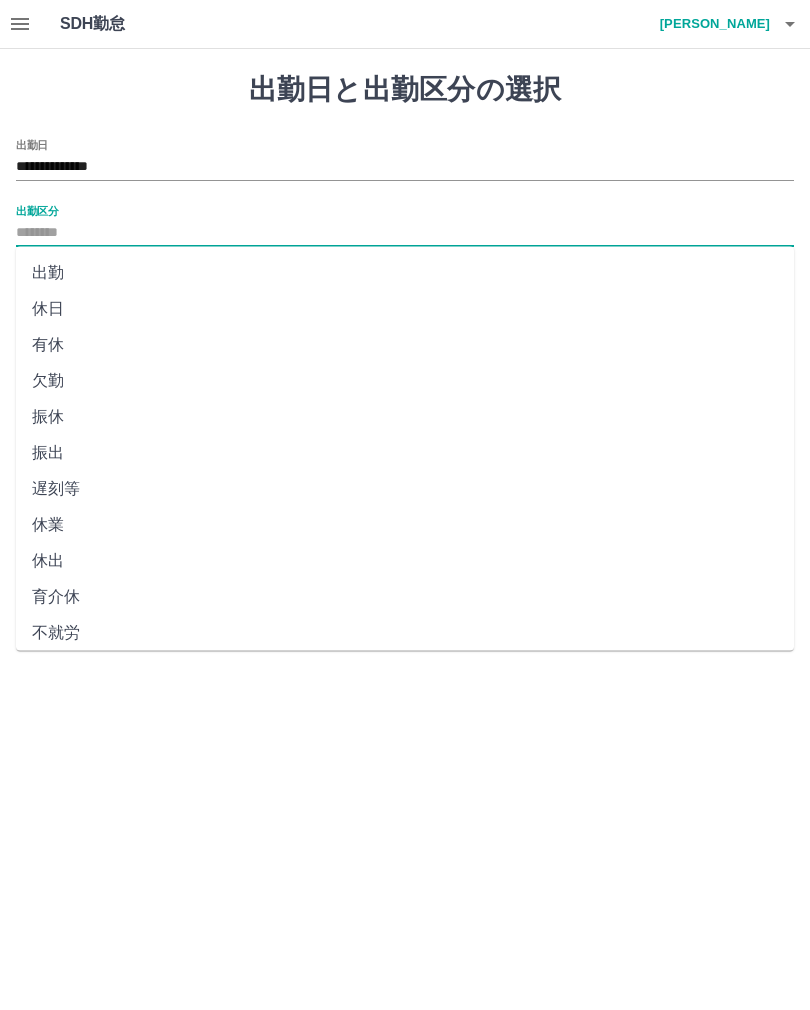 click on "**********" at bounding box center (405, 295) 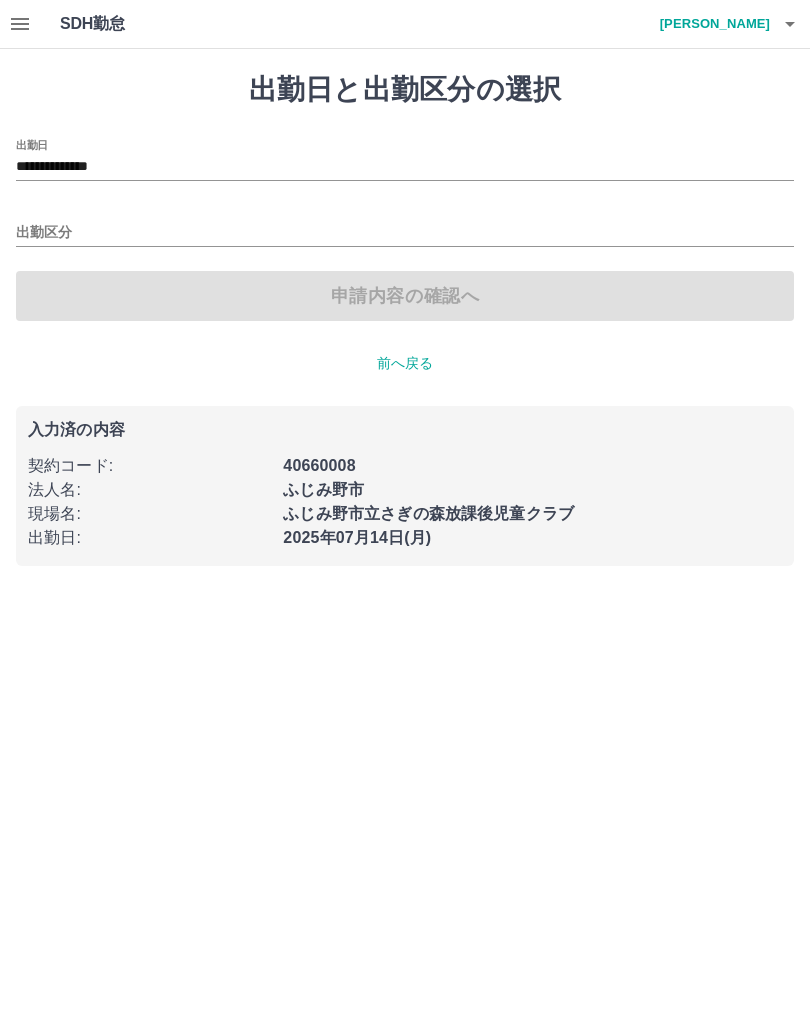 click at bounding box center [790, 24] 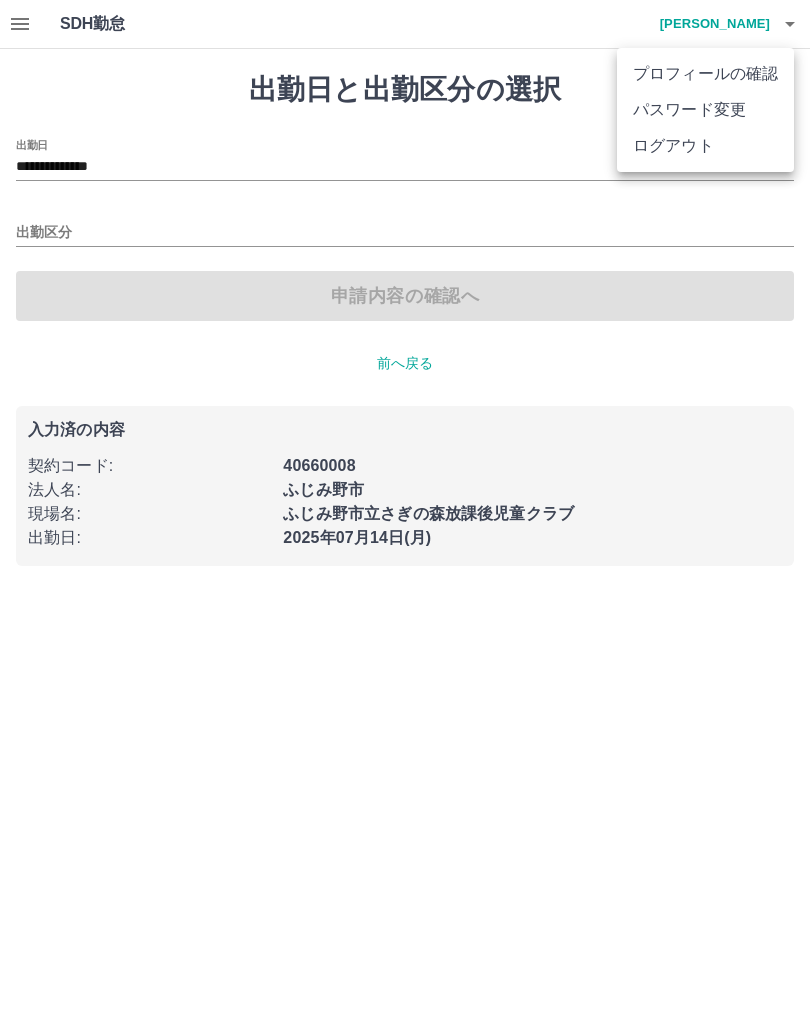 click at bounding box center (405, 505) 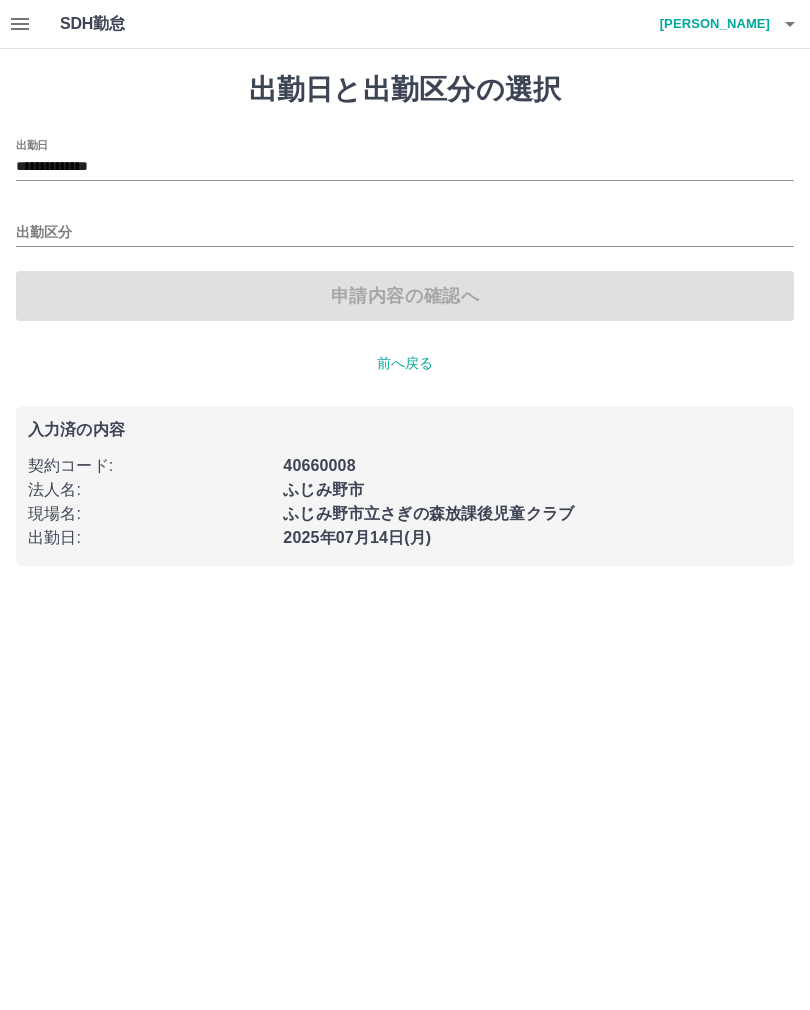 click on "プロフィールの確認 パスワード変更 ログアウト" at bounding box center [405, 505] 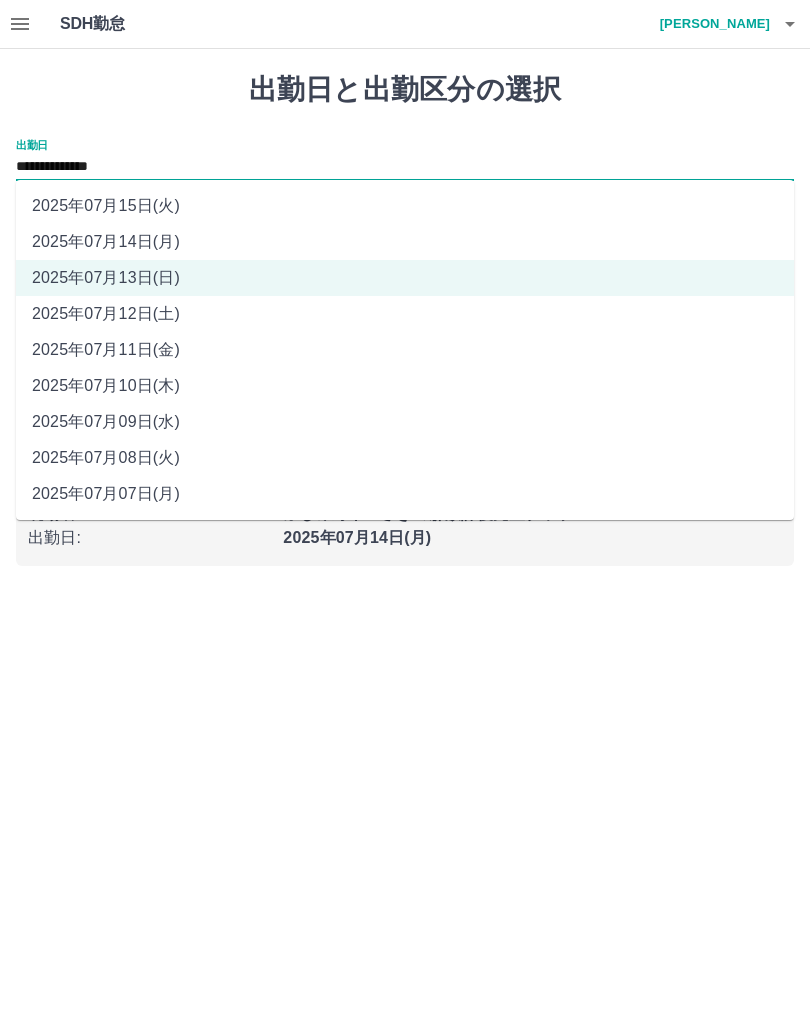 click on "2025年07月14日(月)" at bounding box center [405, 242] 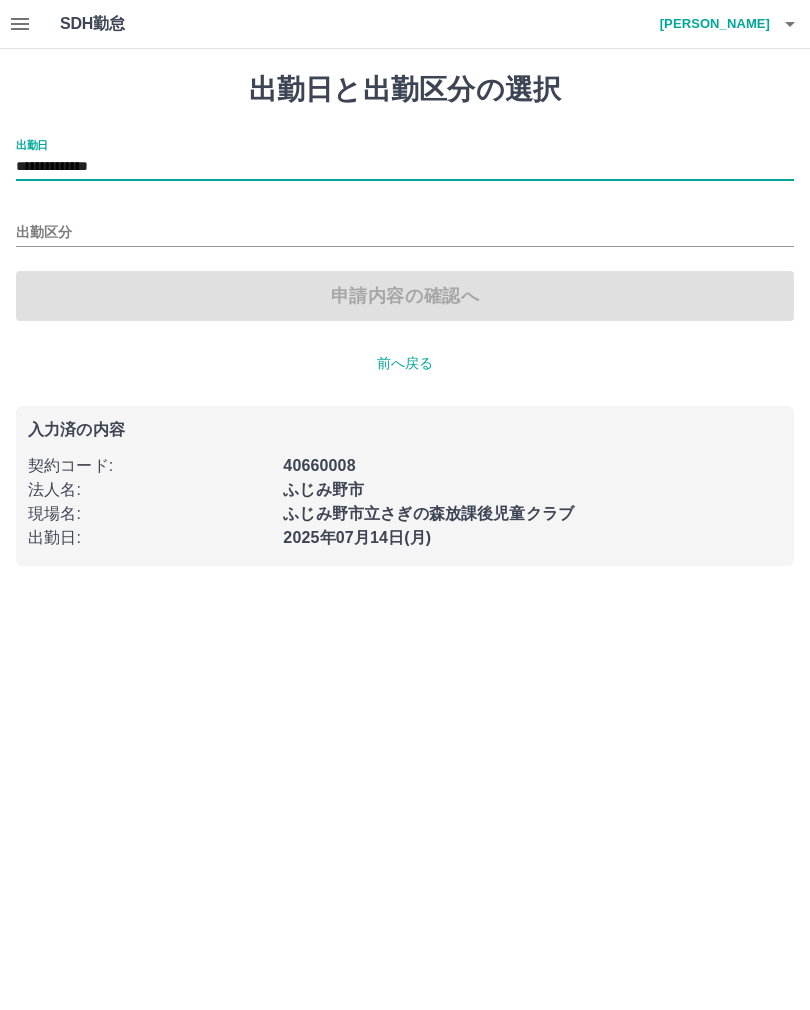 click on "出勤区分" at bounding box center [405, 233] 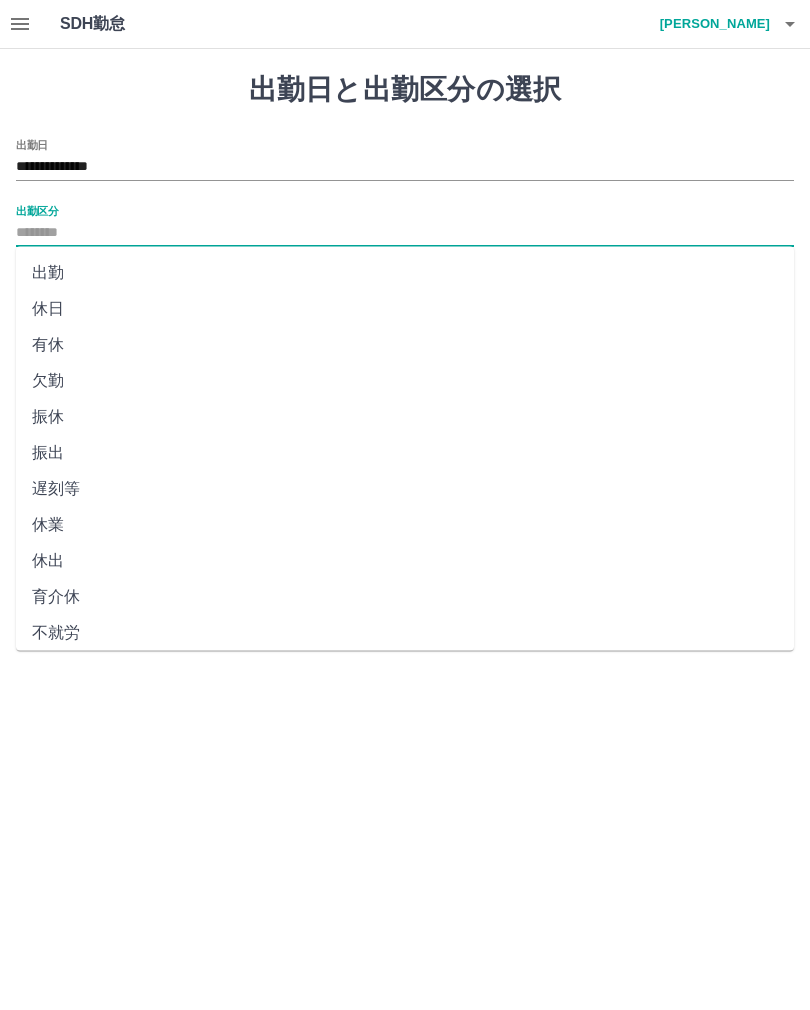 click on "出勤" at bounding box center (405, 273) 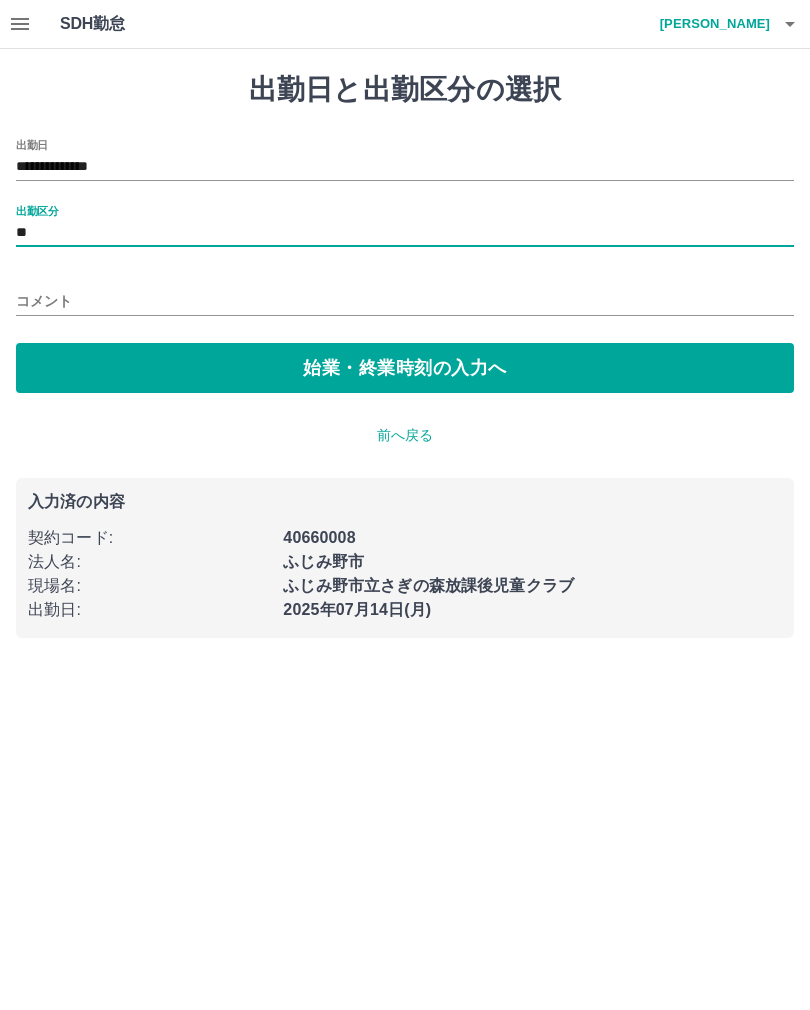 click on "始業・終業時刻の入力へ" at bounding box center (405, 368) 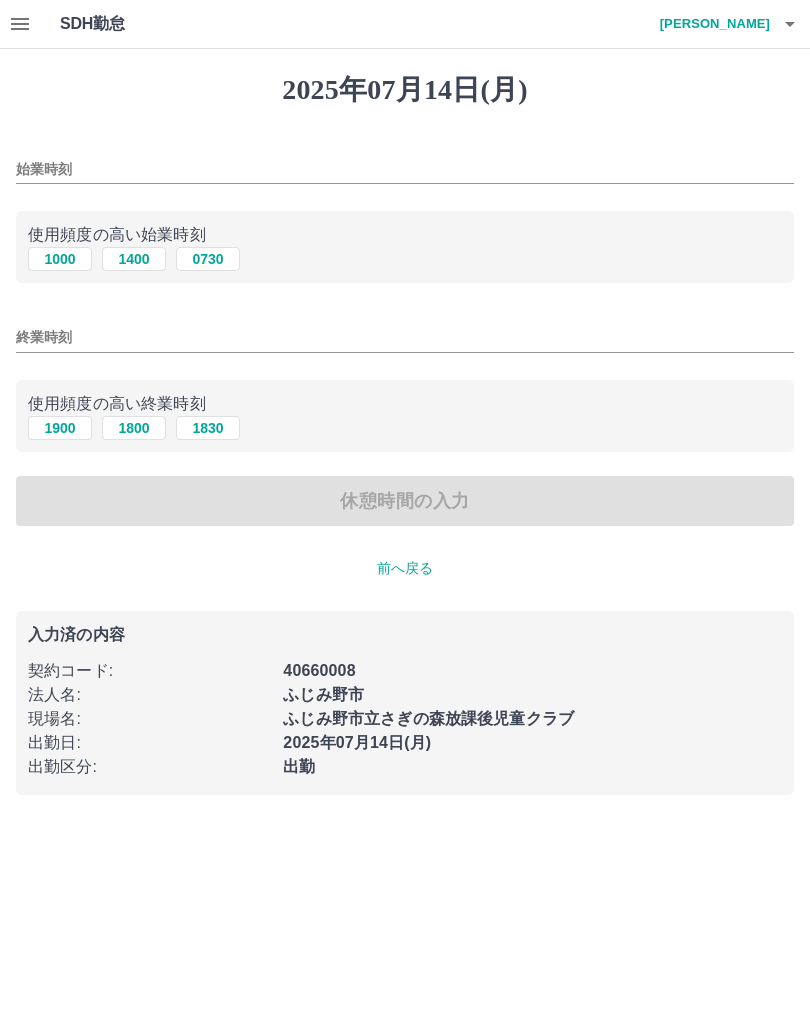 click on "1000" at bounding box center (60, 259) 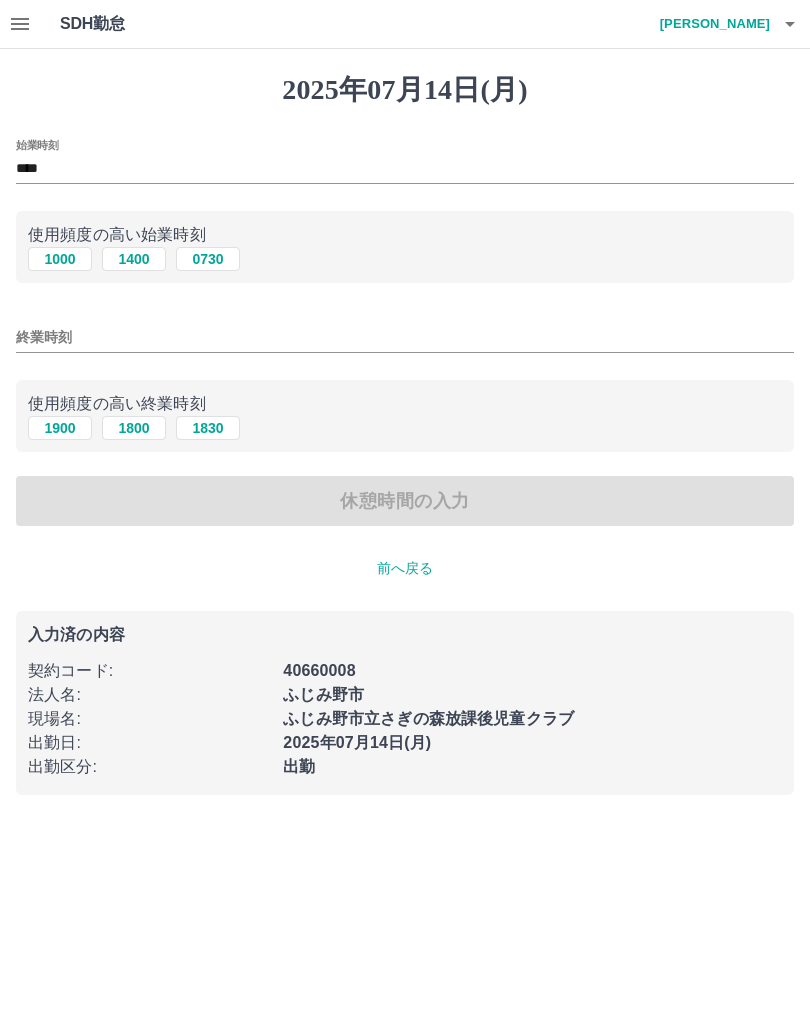 click on "1900" at bounding box center [60, 428] 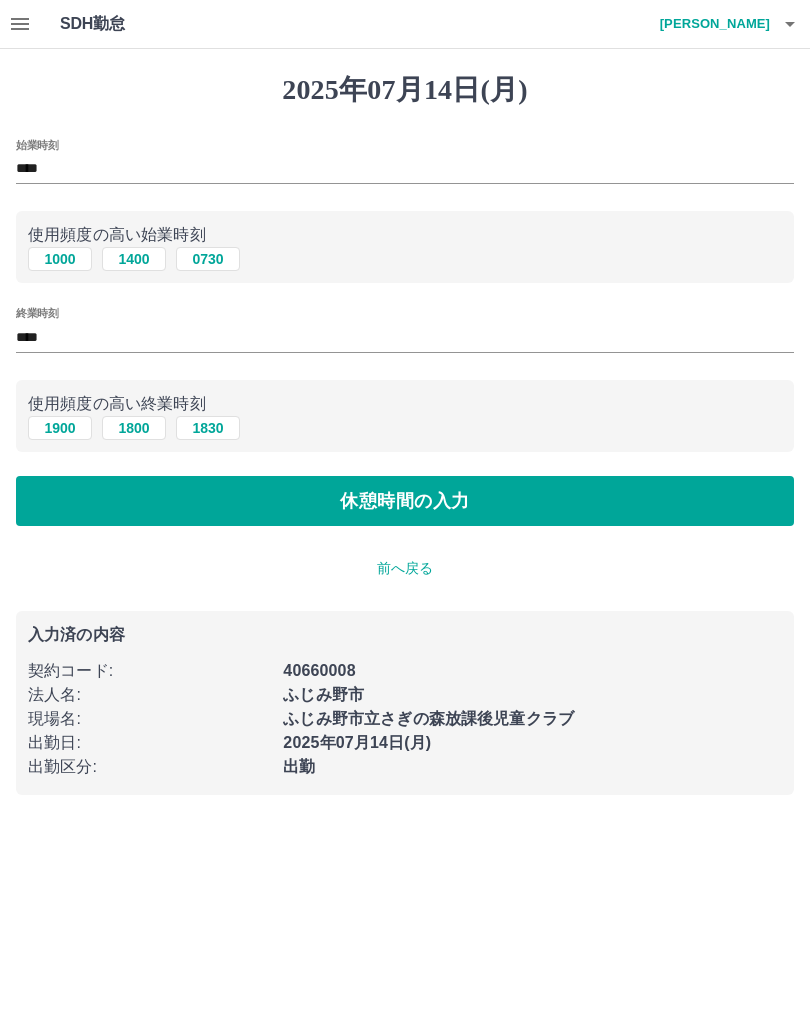 click on "休憩時間の入力" at bounding box center (405, 501) 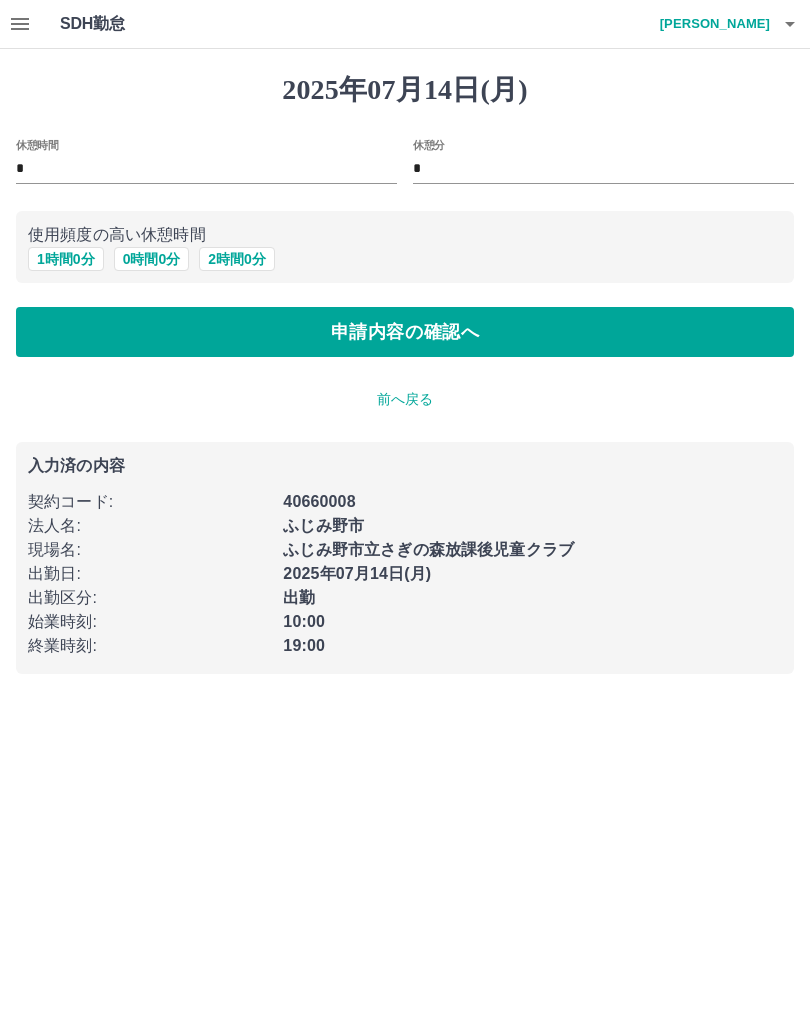 click on "1 時間 0 分" at bounding box center (66, 259) 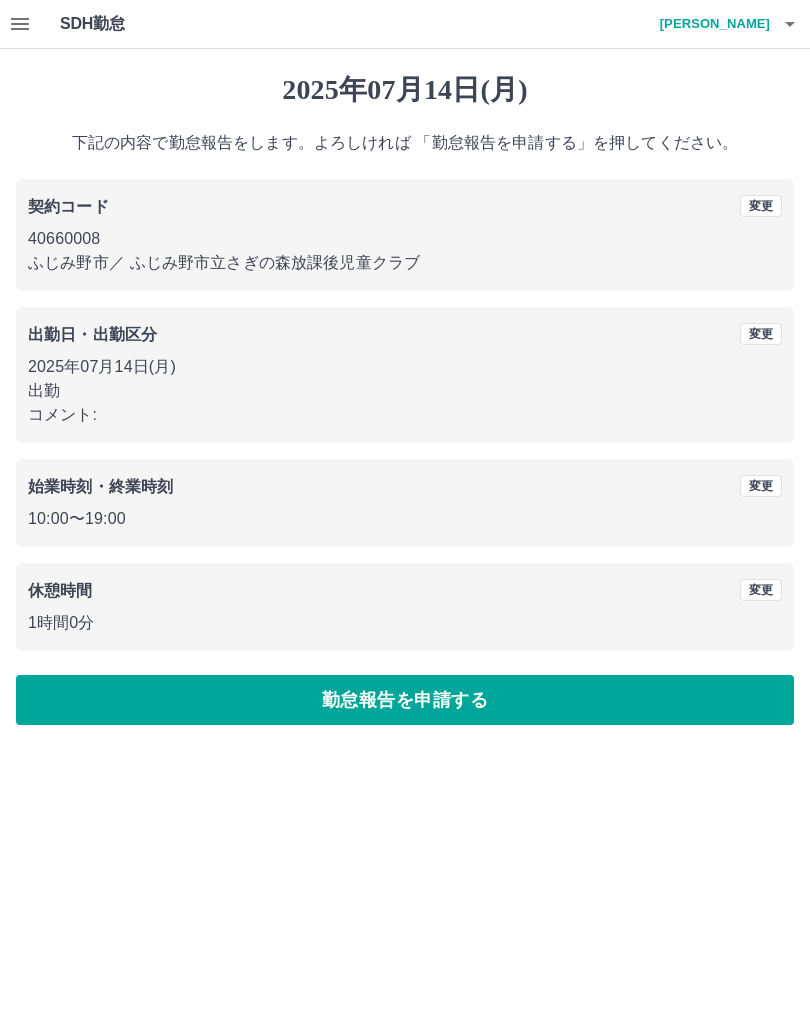 click on "勤怠報告を申請する" at bounding box center (405, 700) 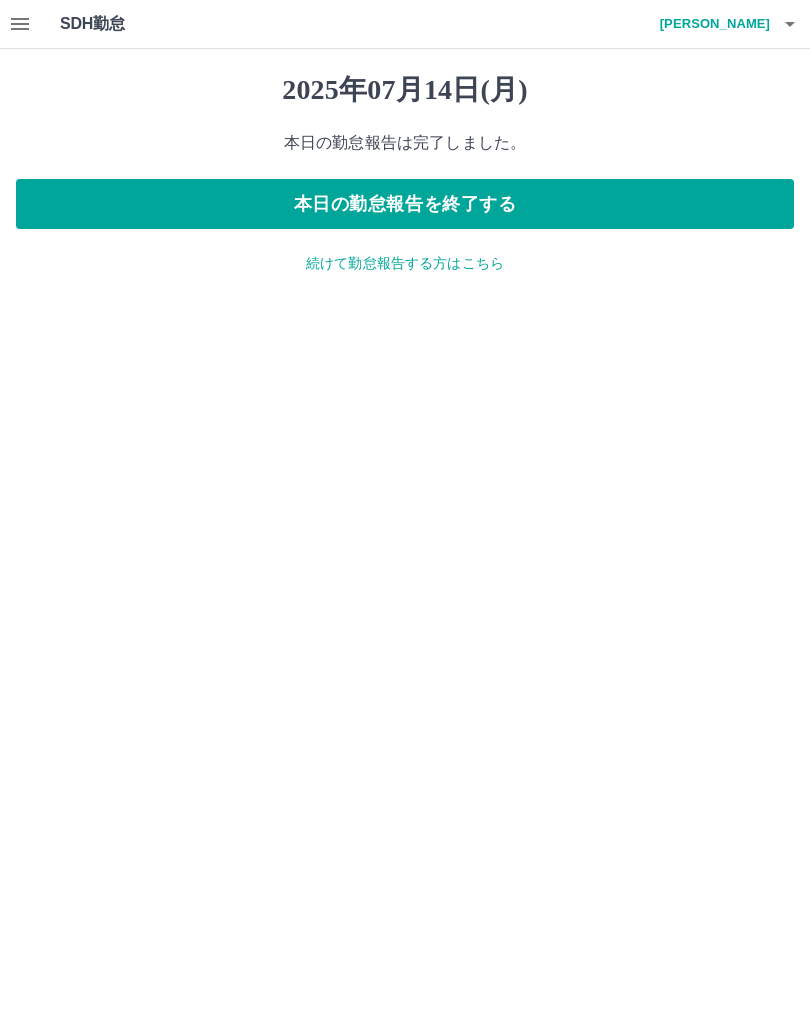 click on "本日の勤怠報告を終了する" at bounding box center [405, 204] 